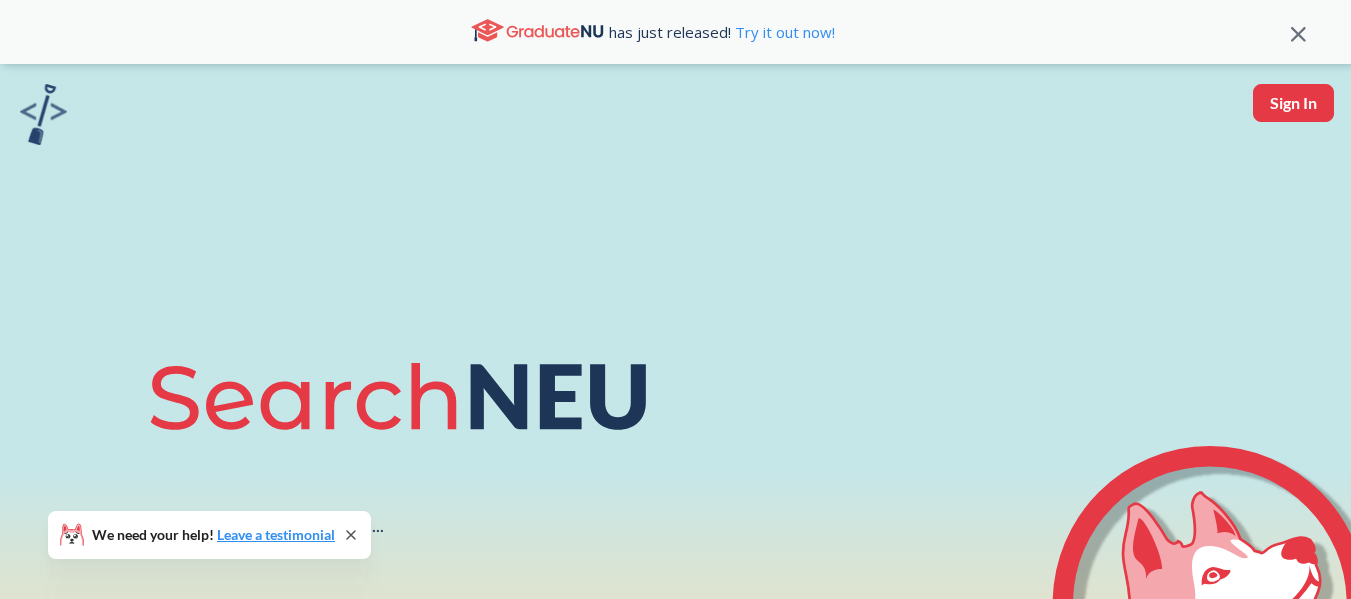 scroll, scrollTop: 0, scrollLeft: 0, axis: both 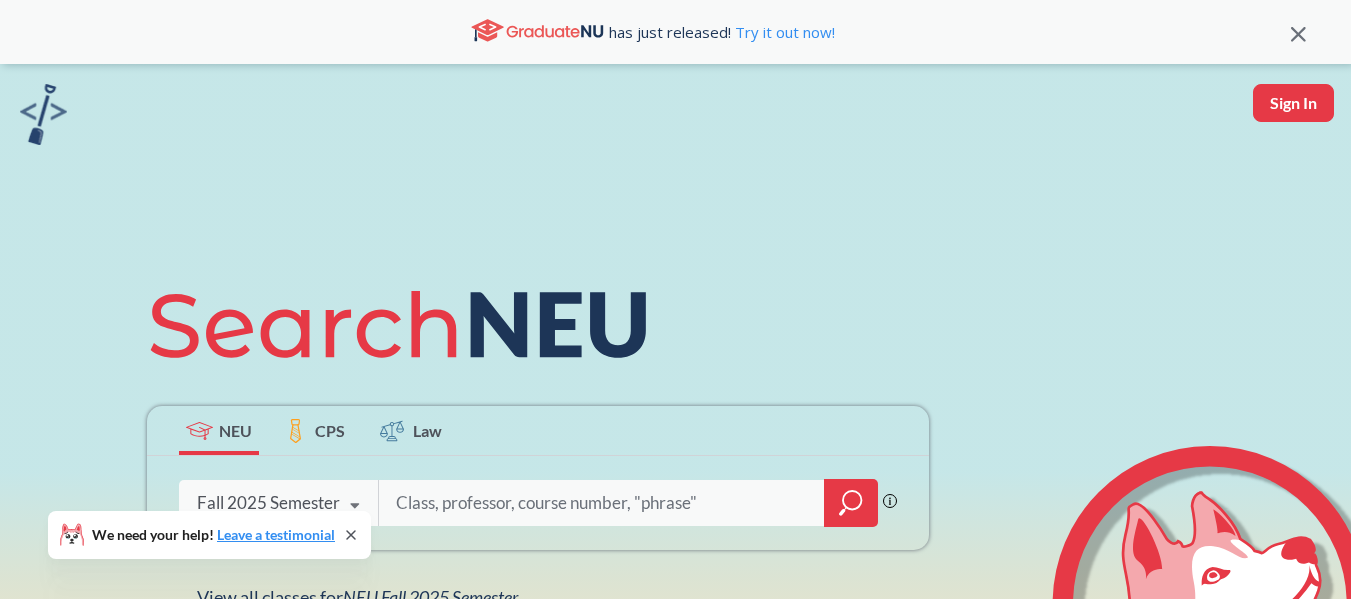 click at bounding box center (602, 503) 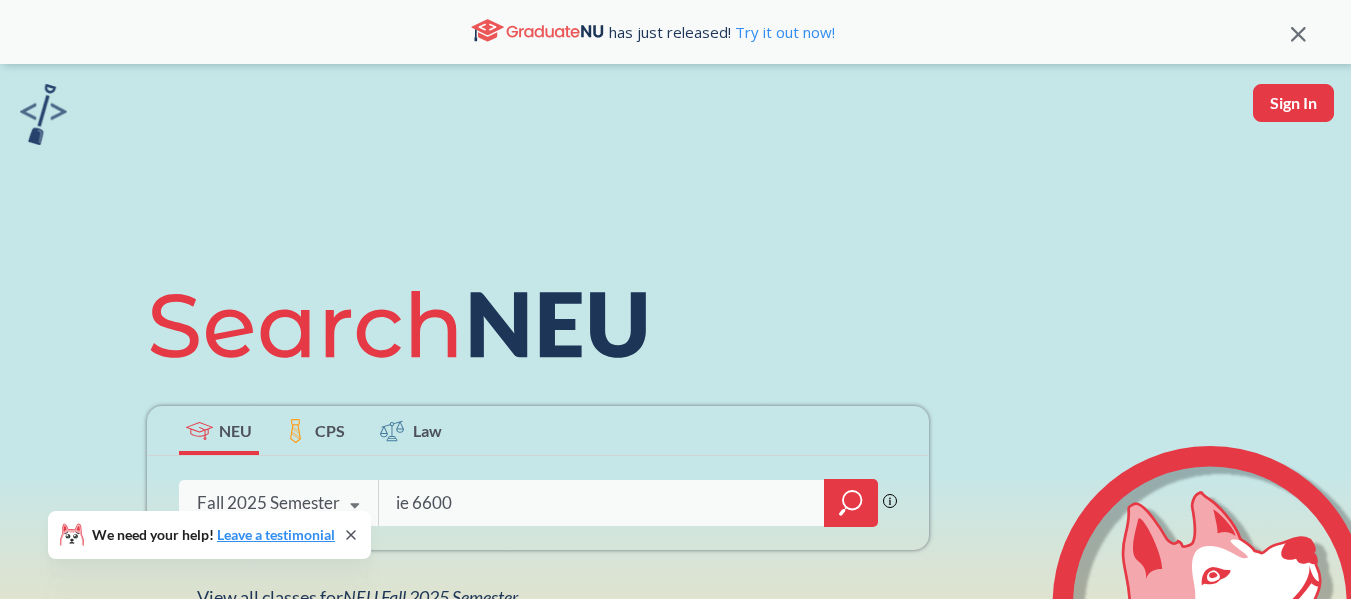 type on "ie 6600" 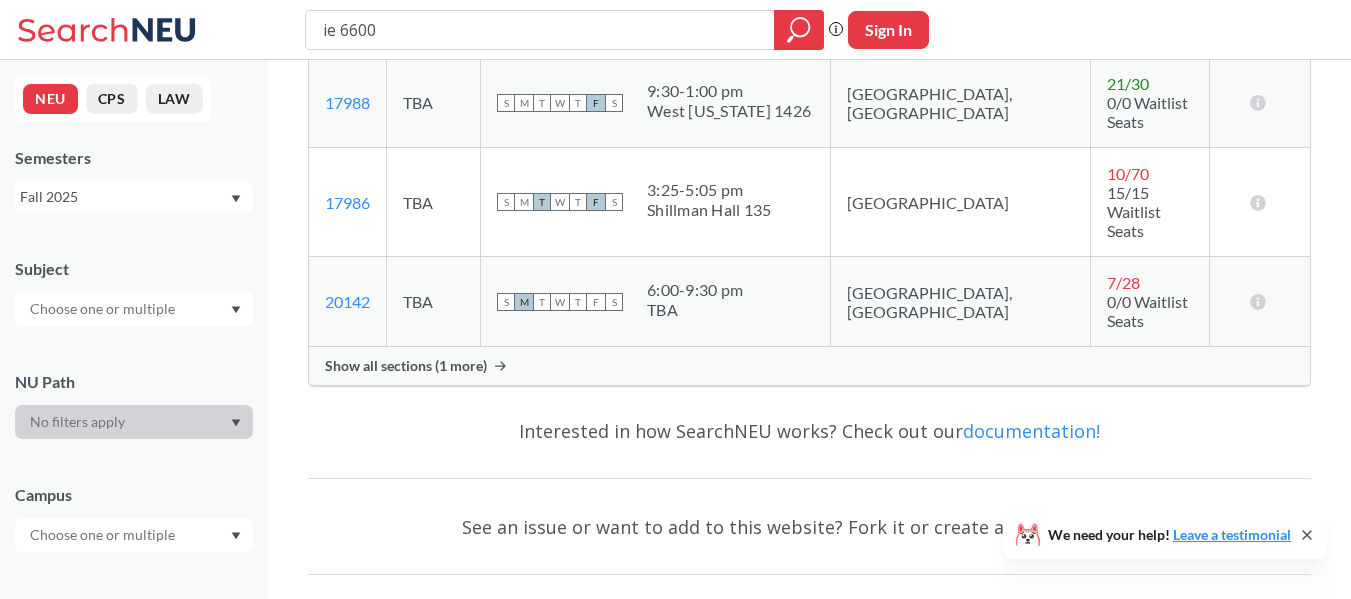click on "Show all sections (1 more)" at bounding box center (809, 366) 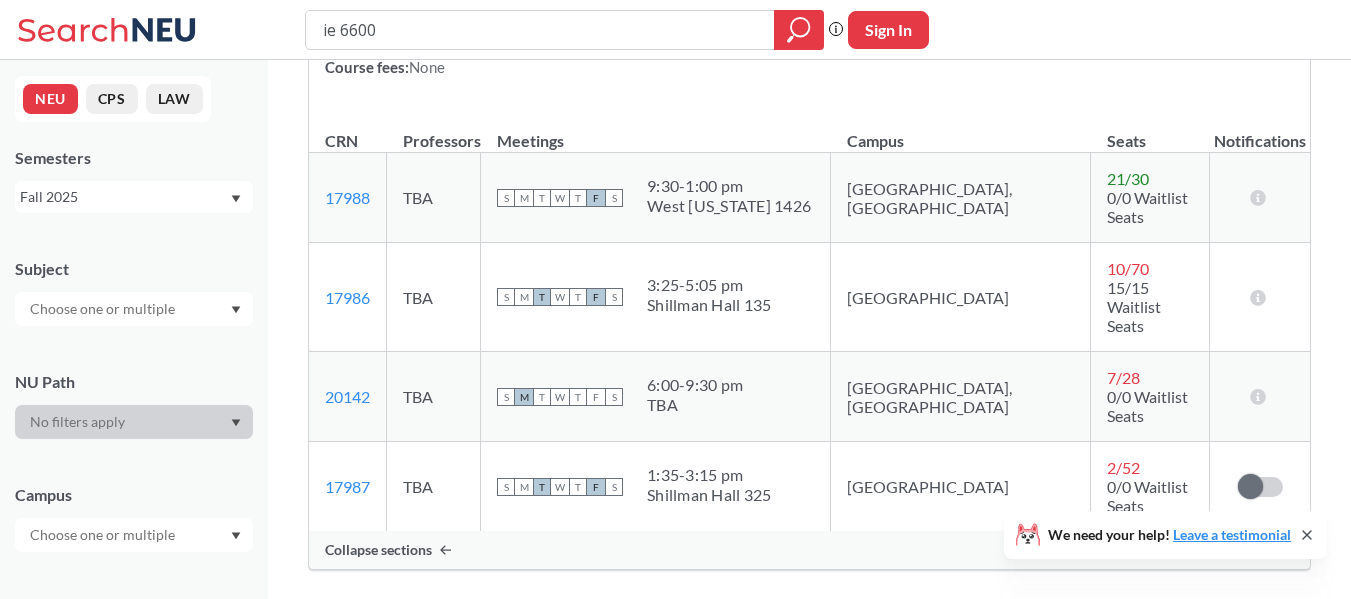 scroll, scrollTop: 300, scrollLeft: 0, axis: vertical 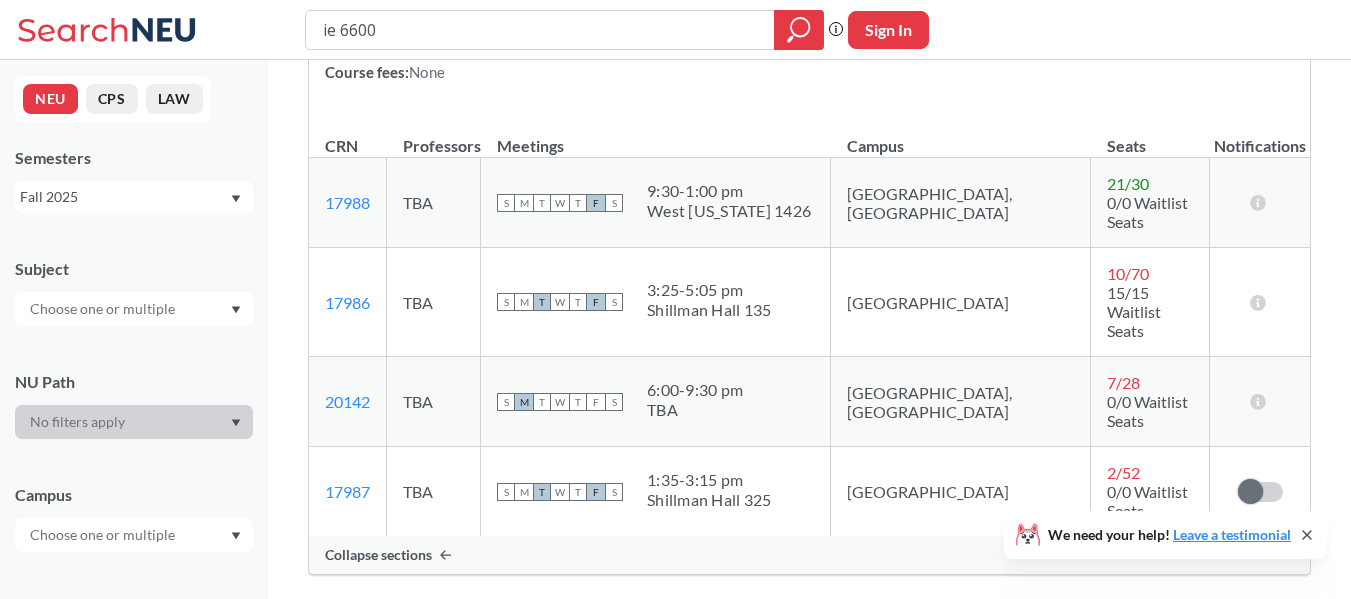 click on "West [US_STATE] 1426" at bounding box center (729, 211) 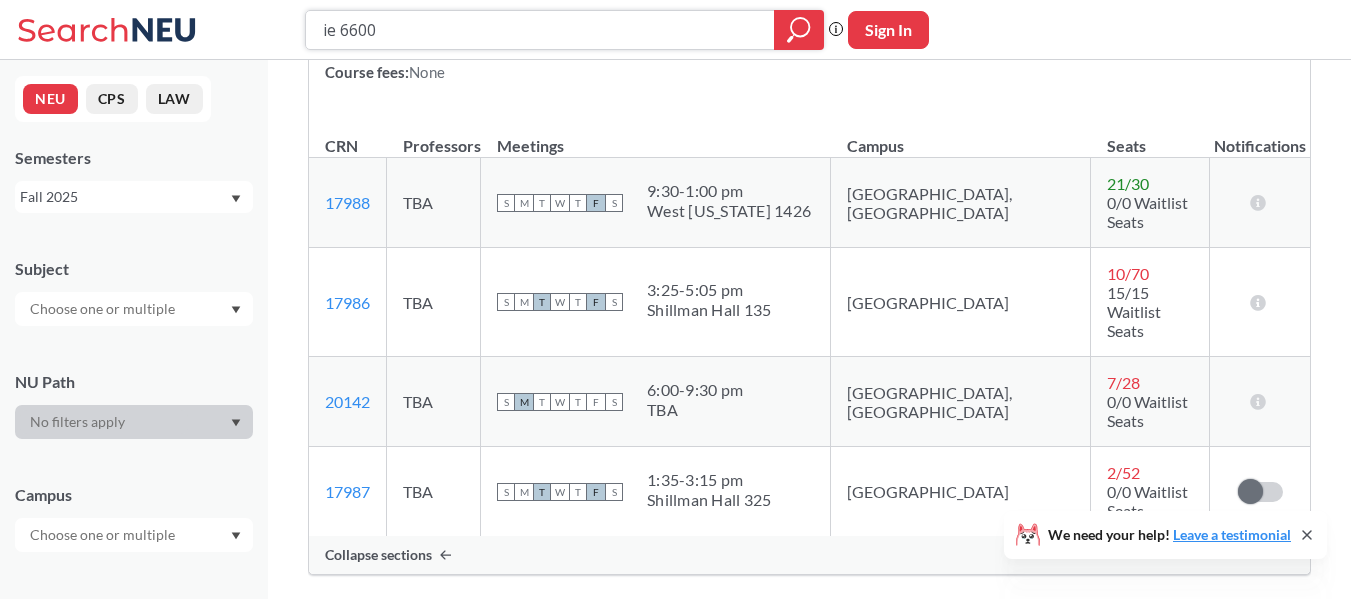 click on "ie 6600" at bounding box center (540, 30) 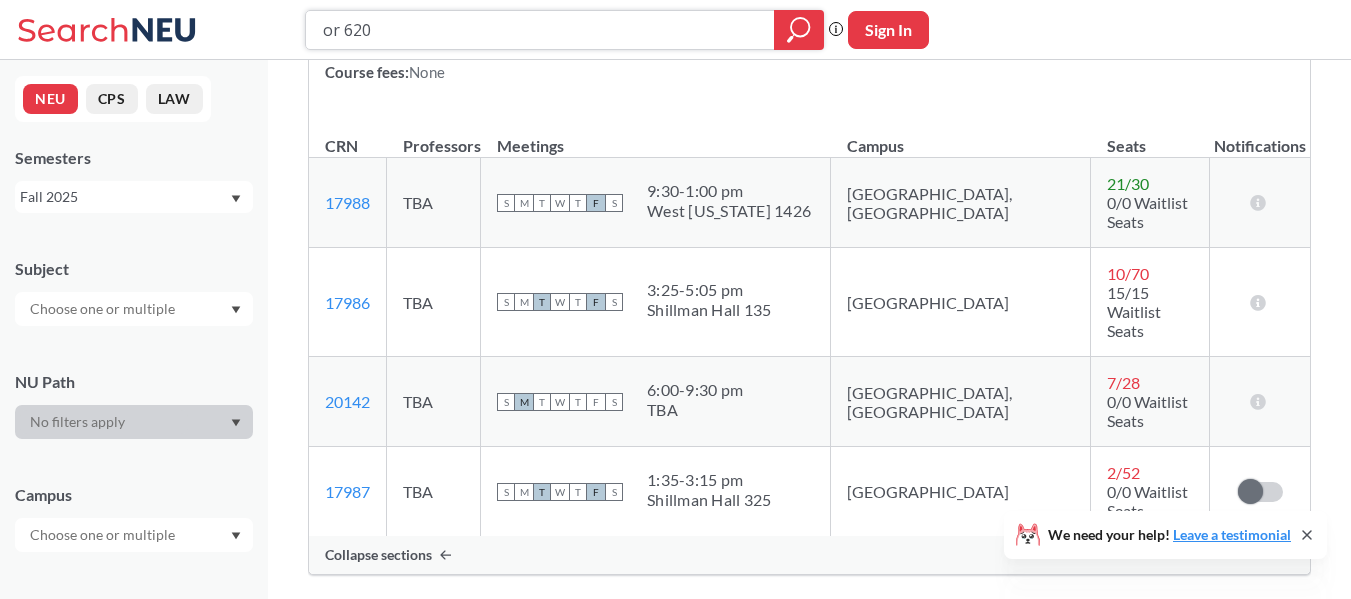 type on "or 6205" 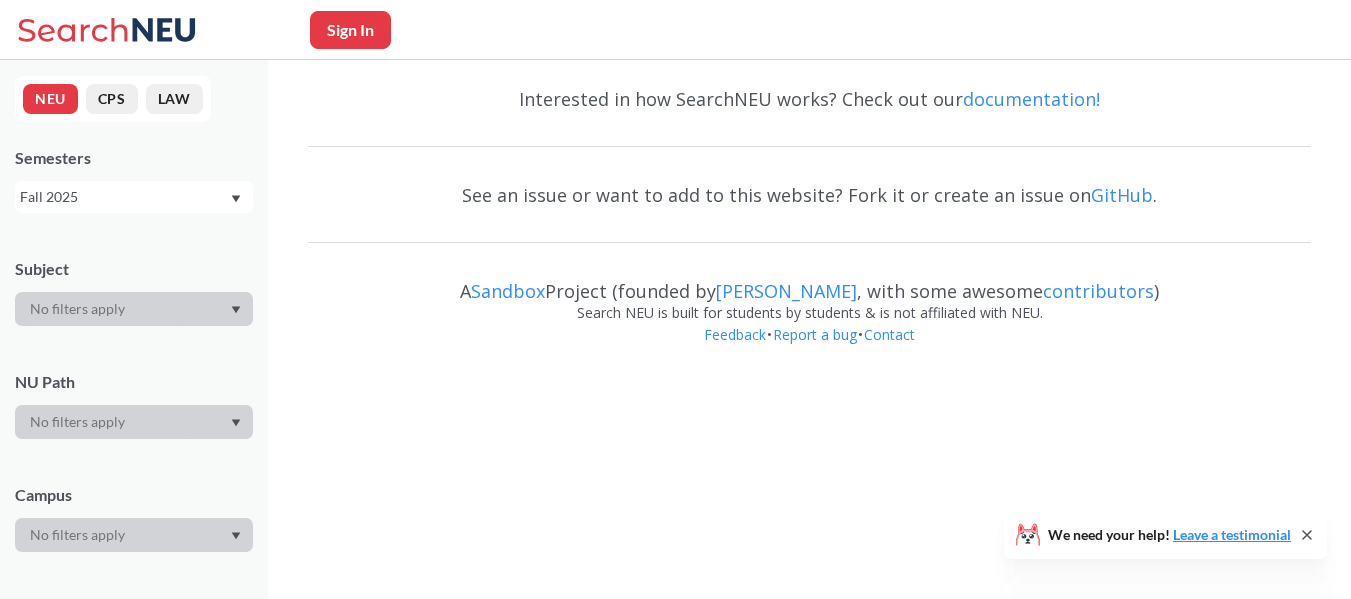 scroll, scrollTop: 0, scrollLeft: 0, axis: both 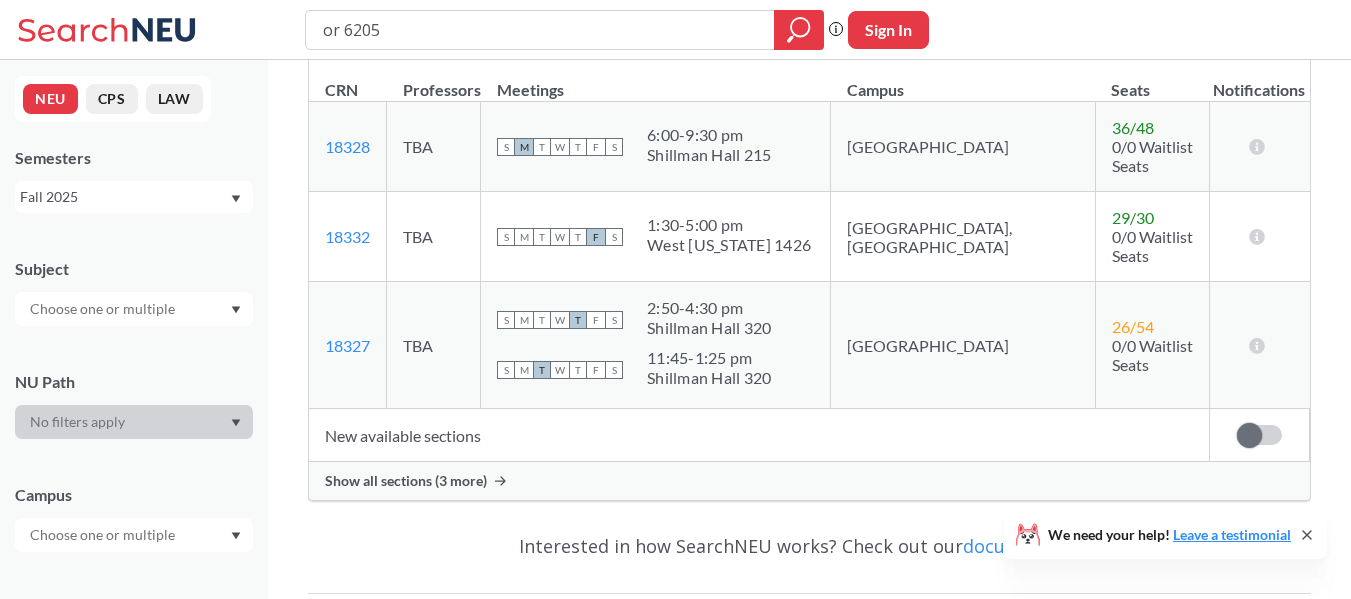 click on "Show all sections (3 more)" at bounding box center (809, 481) 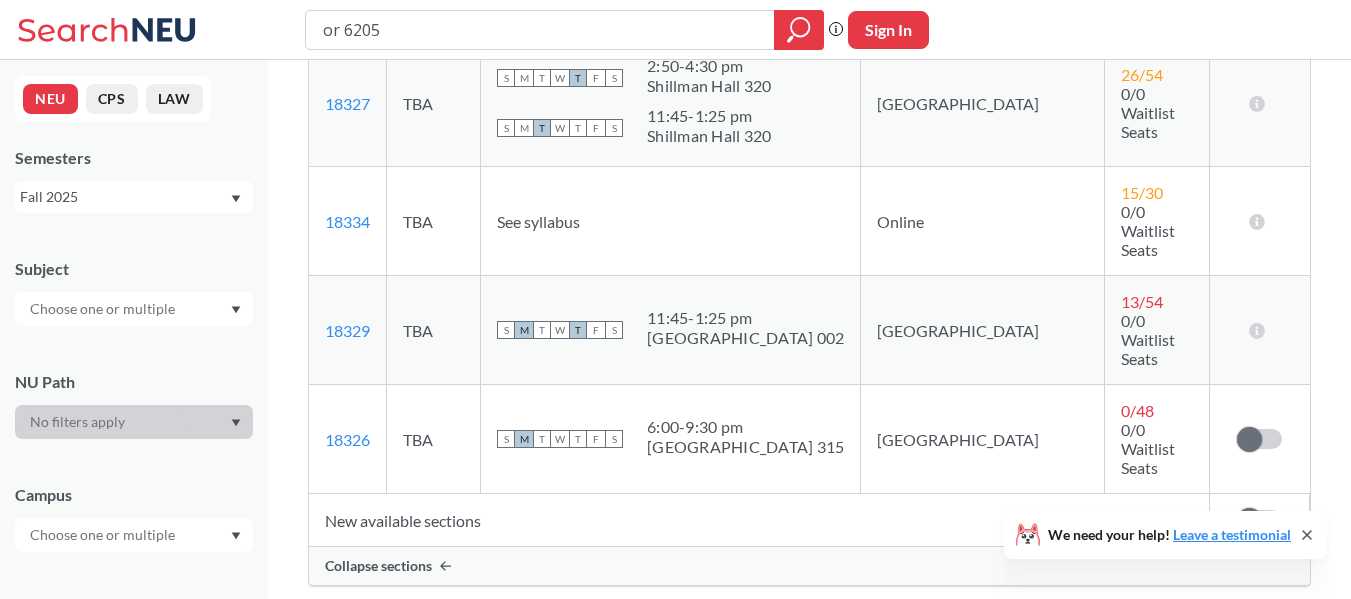 scroll, scrollTop: 400, scrollLeft: 0, axis: vertical 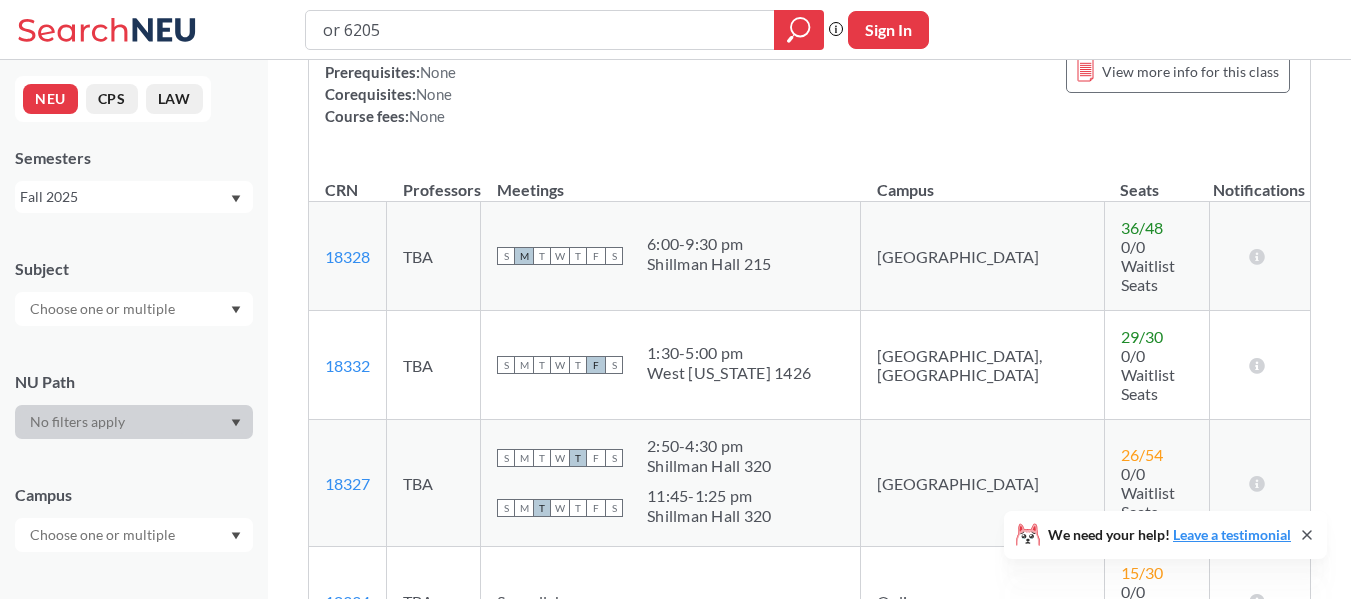 type on "ie 6600" 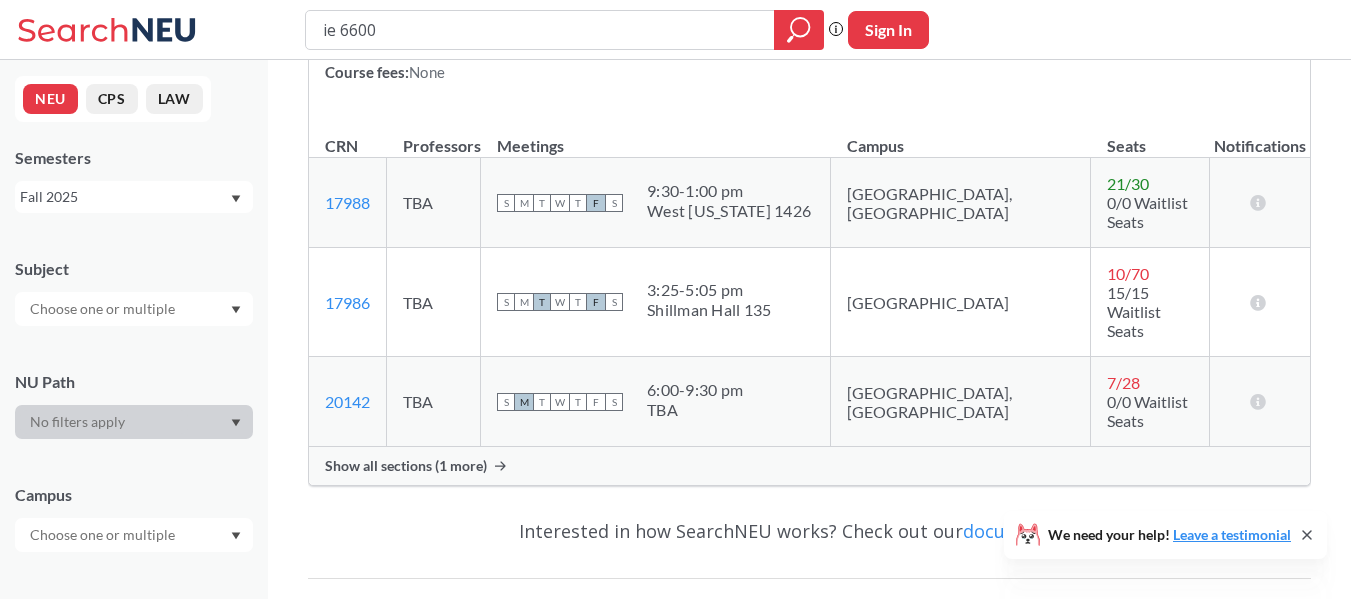 click on "CPS" at bounding box center (112, 99) 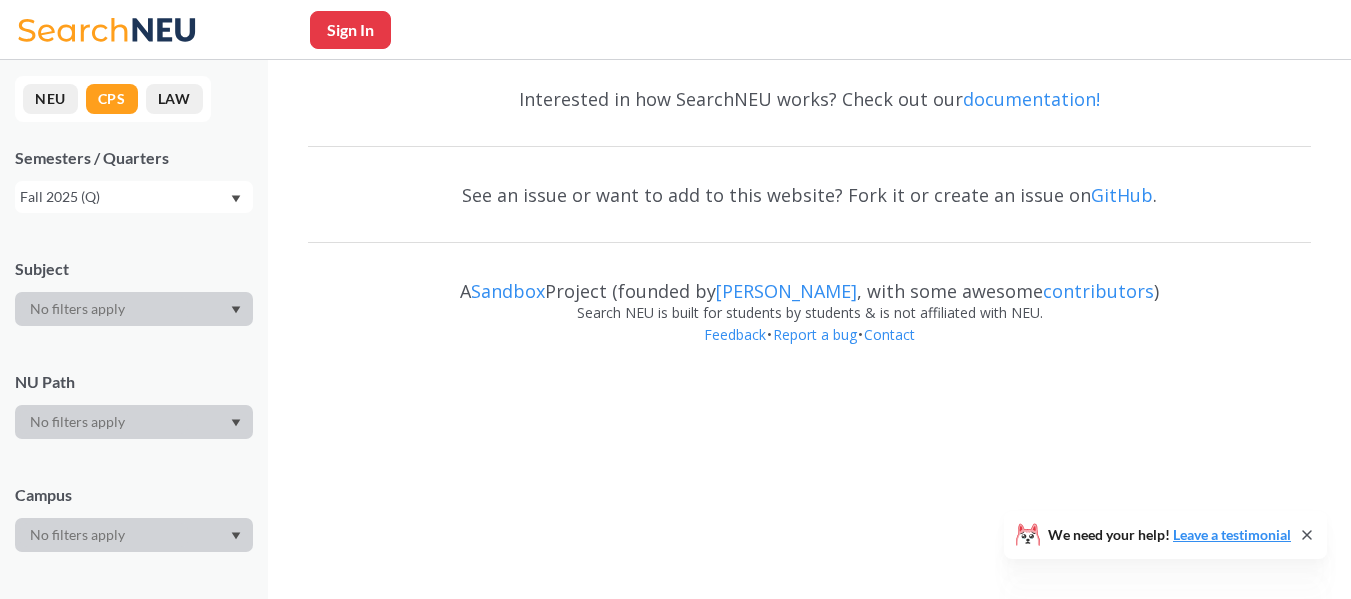 scroll, scrollTop: 0, scrollLeft: 0, axis: both 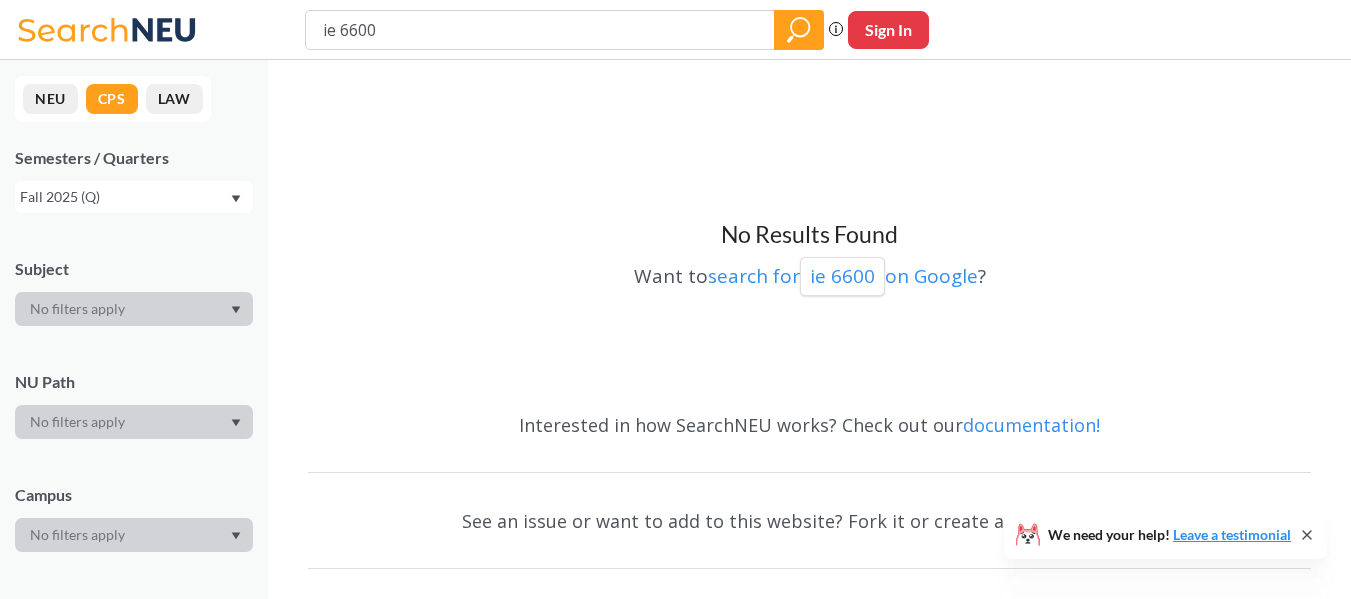 click on "ie 6600" at bounding box center [540, 30] 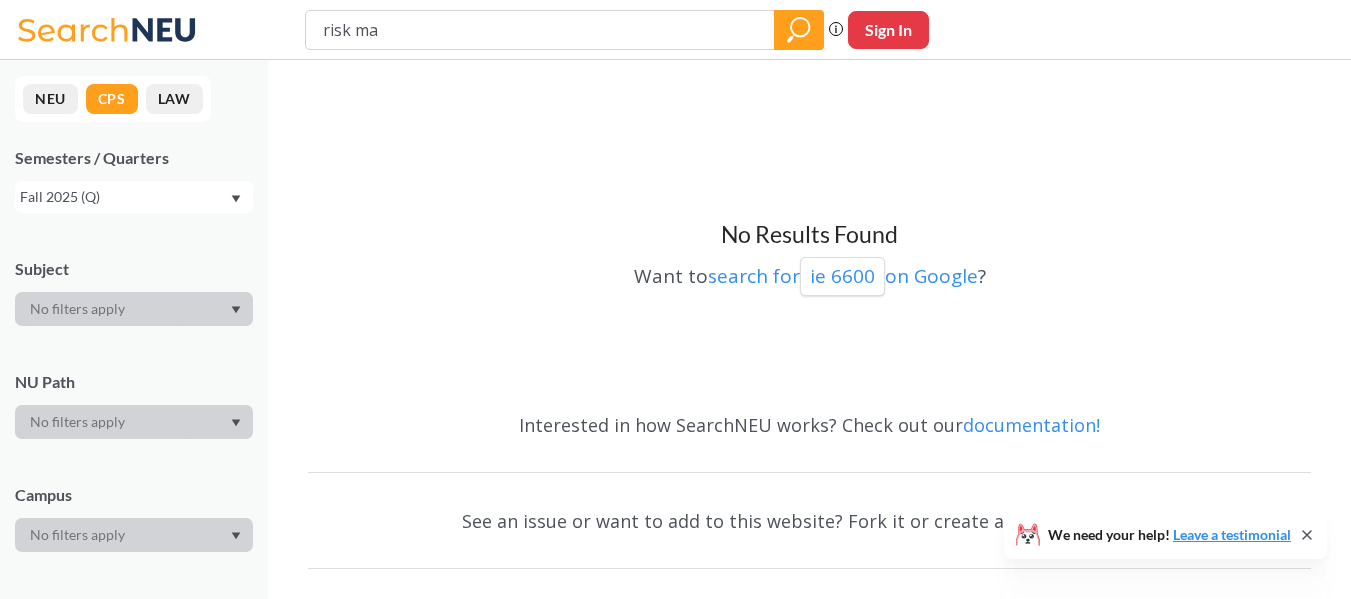 type on "risk man" 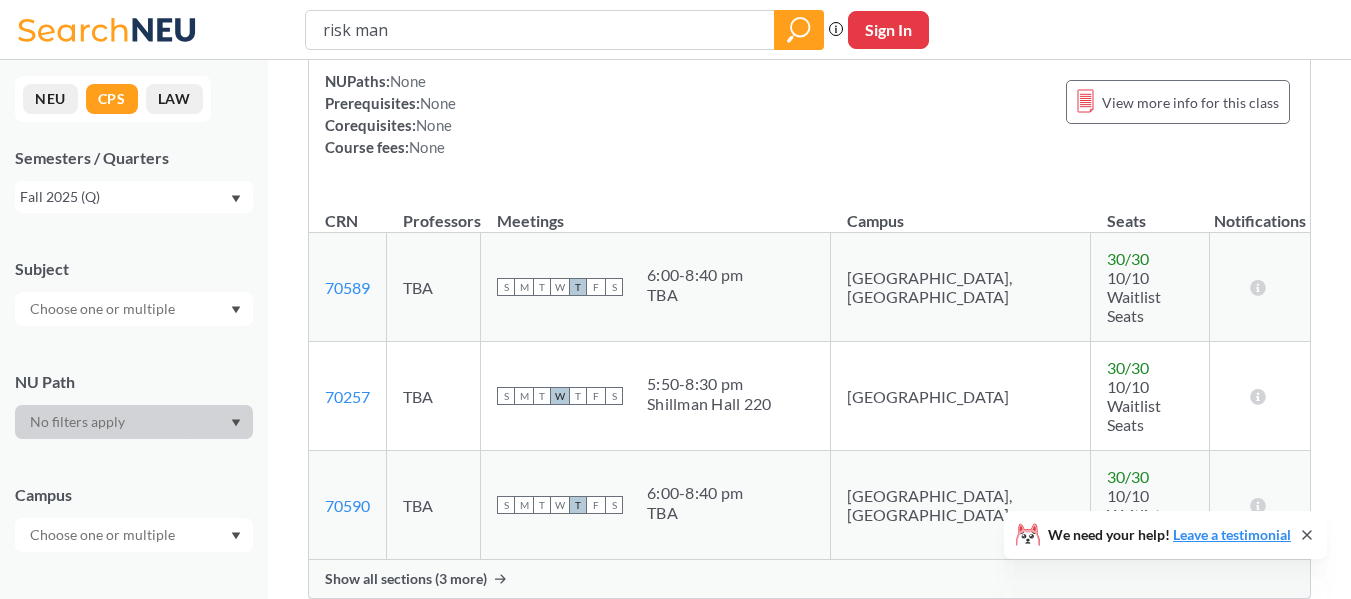 scroll, scrollTop: 1400, scrollLeft: 0, axis: vertical 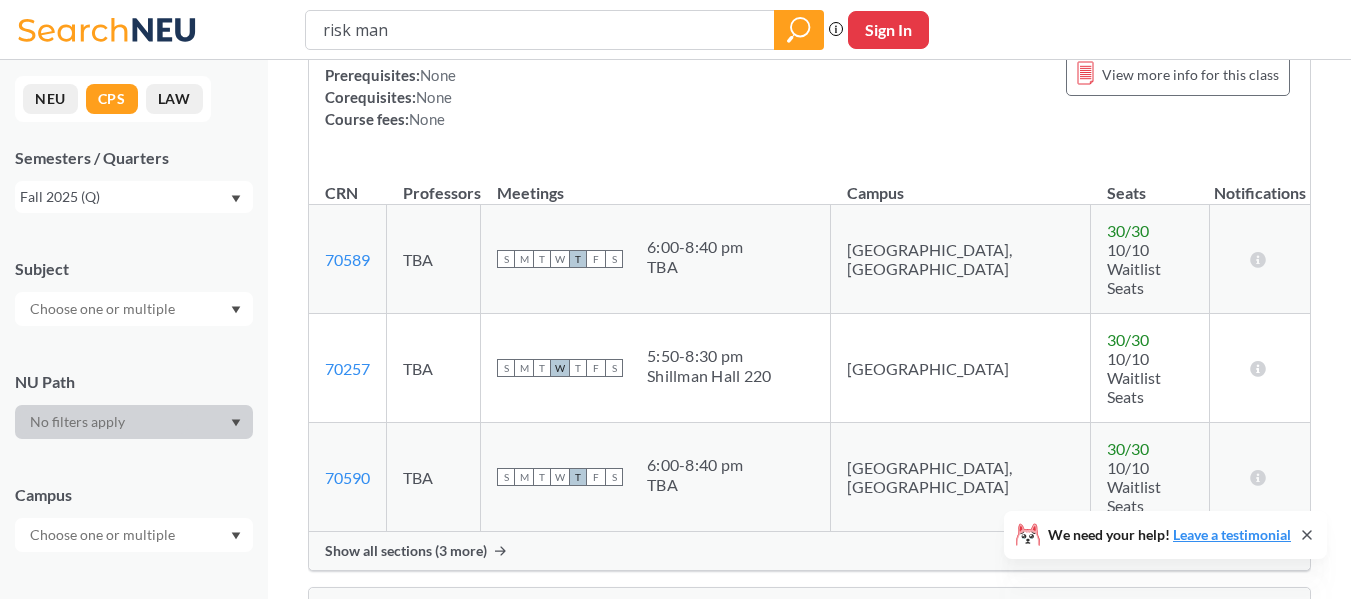 click on "Show all sections (3 more)" at bounding box center [406, 551] 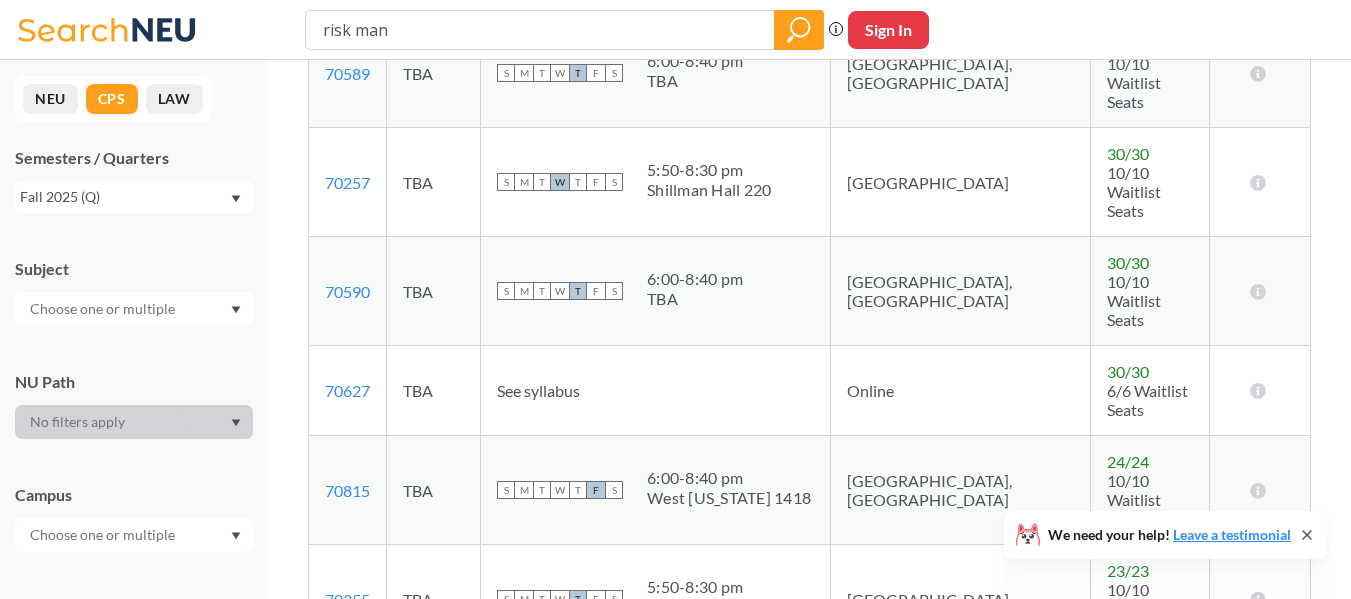 scroll, scrollTop: 1600, scrollLeft: 0, axis: vertical 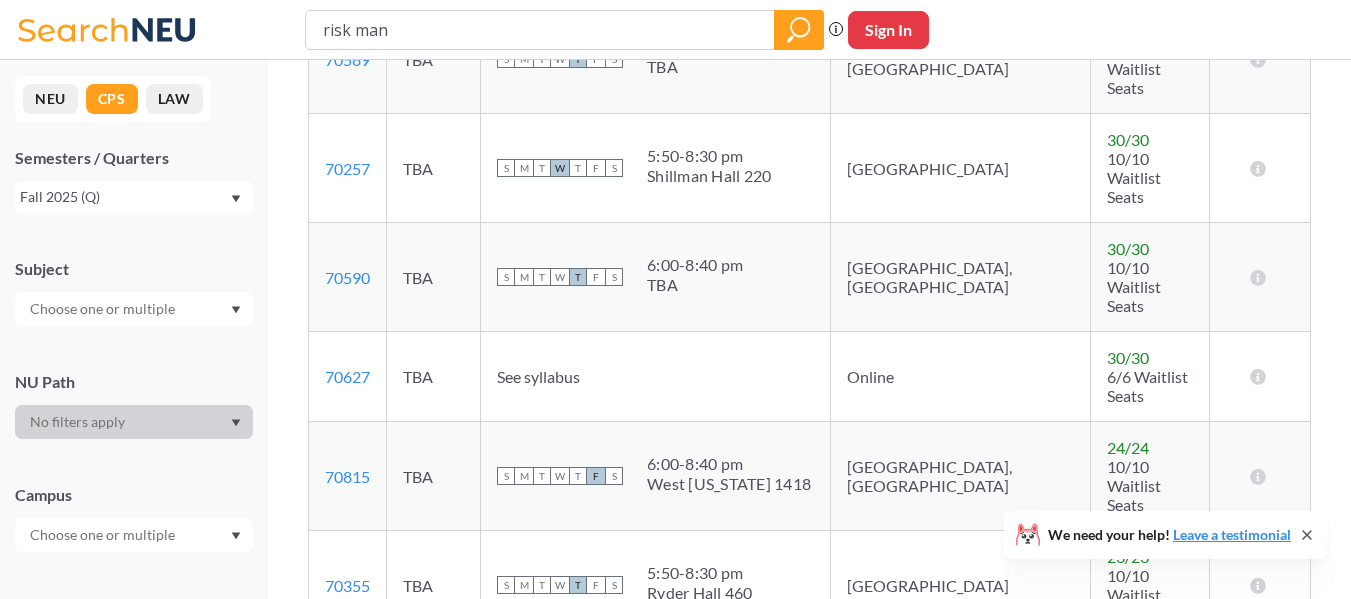 click on "West [US_STATE] 1418" at bounding box center [729, 484] 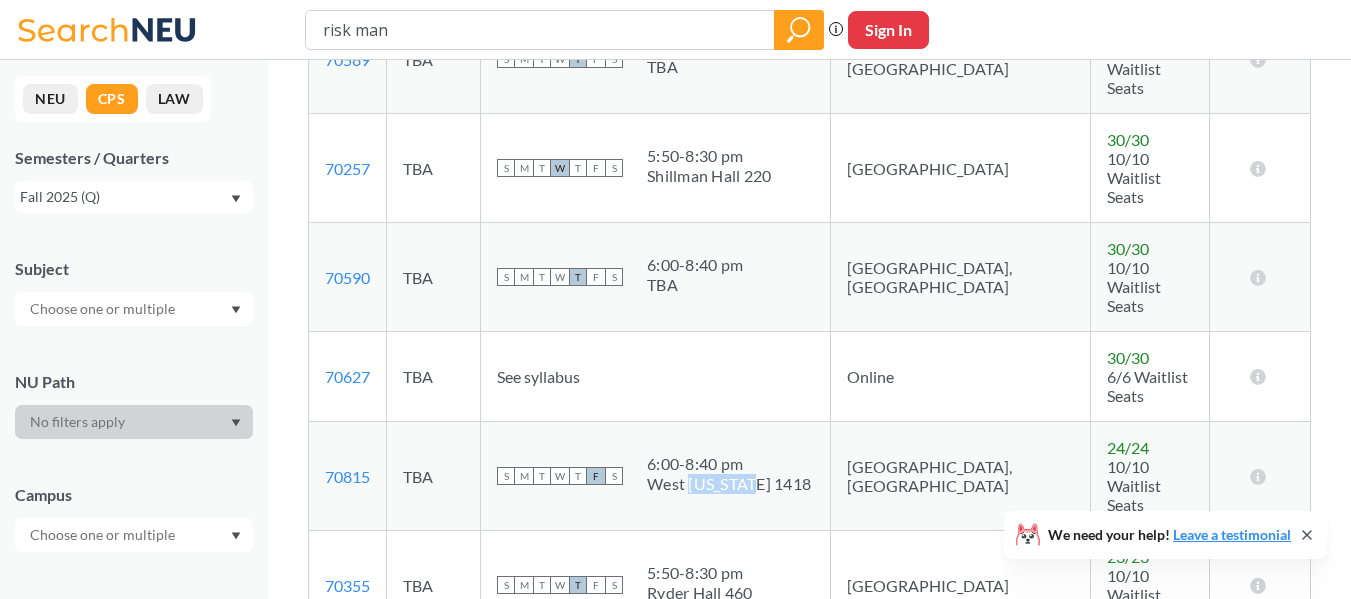 click on "West [US_STATE] 1418" at bounding box center (729, 484) 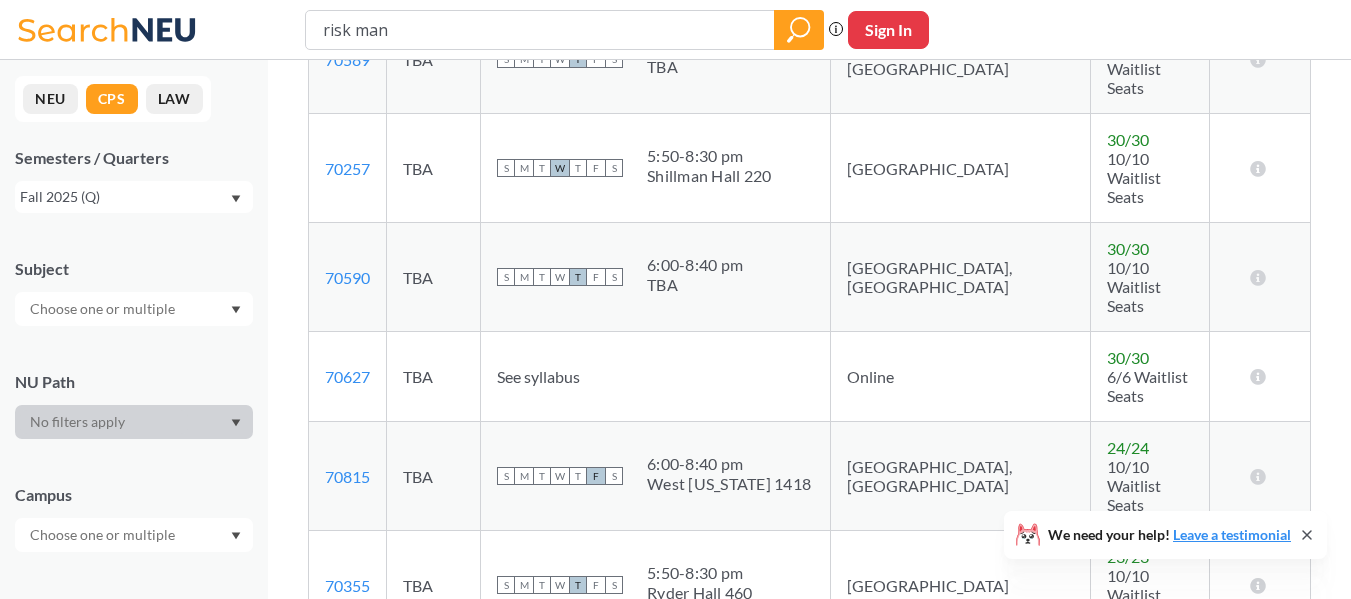 drag, startPoint x: 705, startPoint y: 244, endPoint x: 739, endPoint y: 238, distance: 34.525352 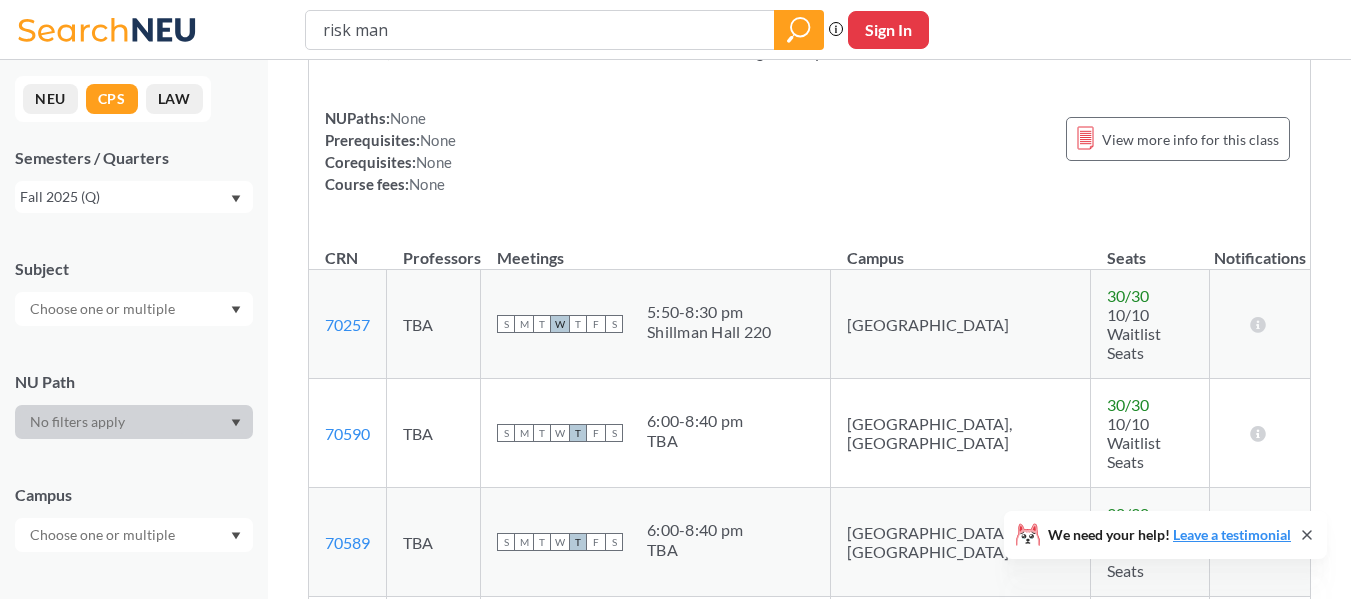 scroll, scrollTop: 1400, scrollLeft: 0, axis: vertical 